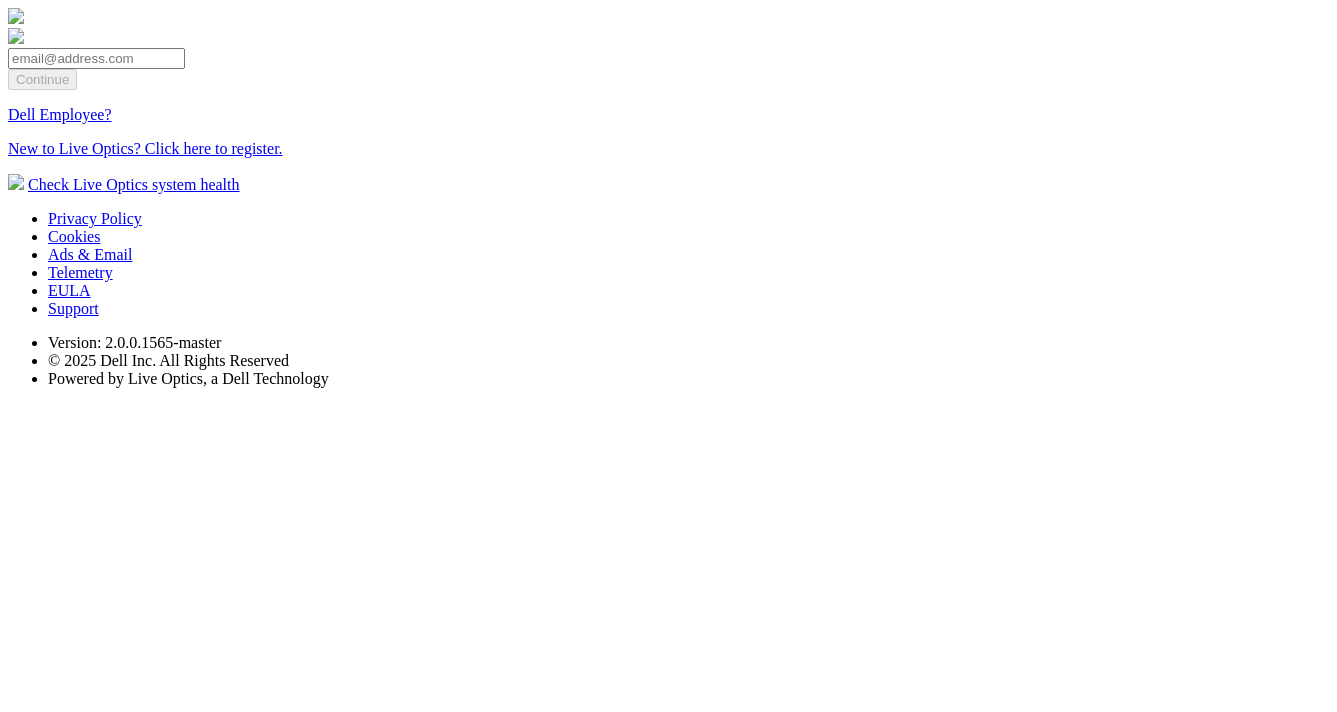 scroll, scrollTop: 0, scrollLeft: 0, axis: both 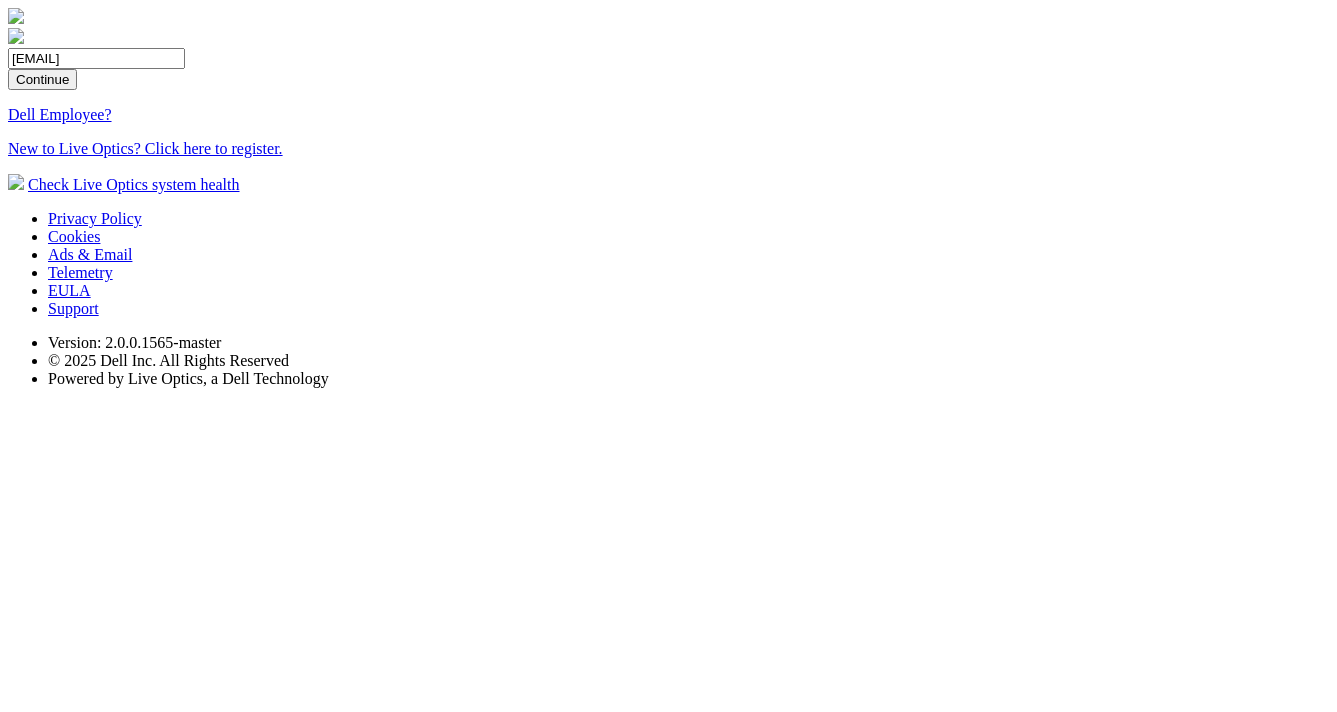 click on "Continue" at bounding box center [42, 79] 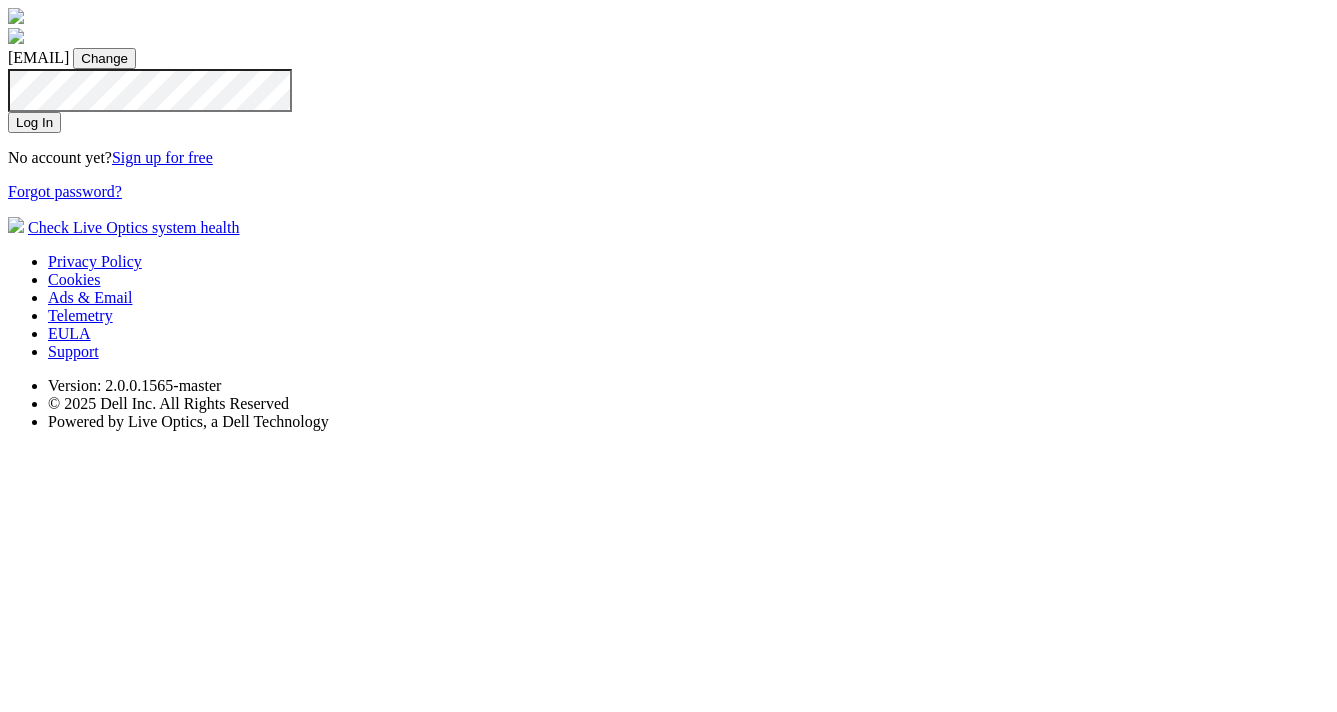 click on "Log In" at bounding box center (34, 122) 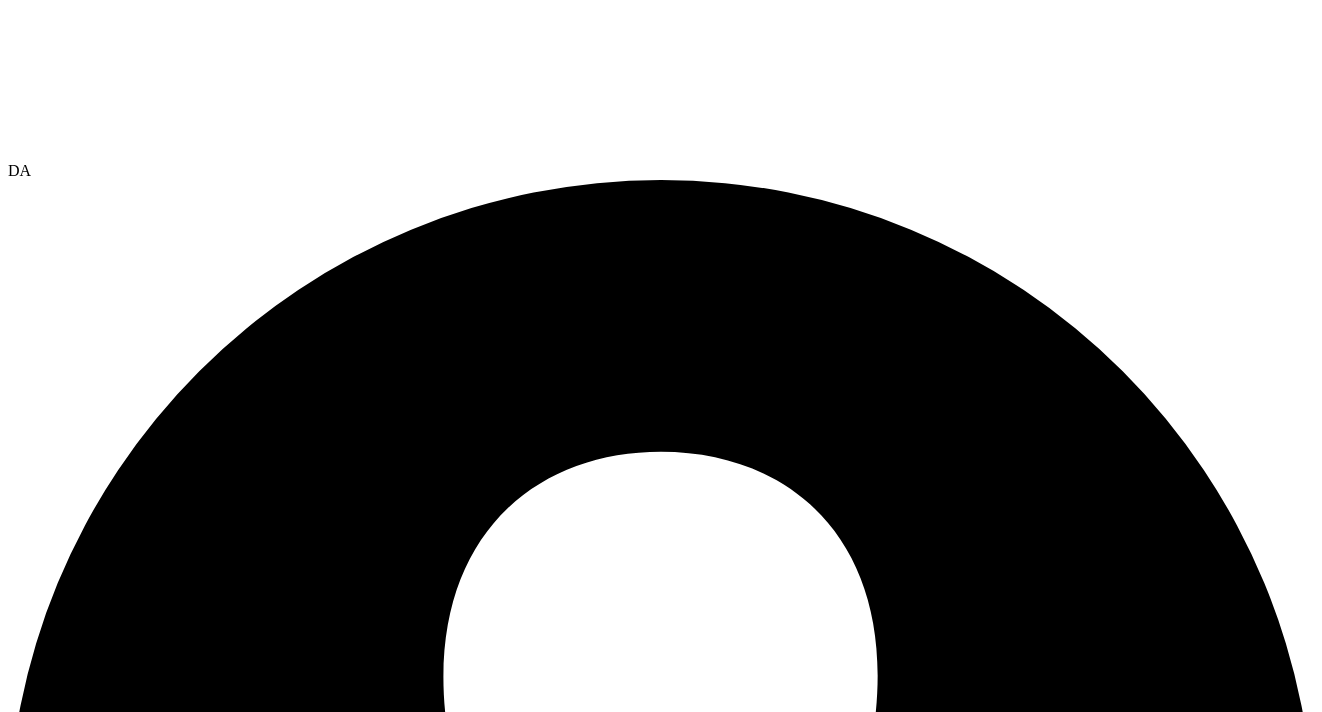 scroll, scrollTop: 0, scrollLeft: 0, axis: both 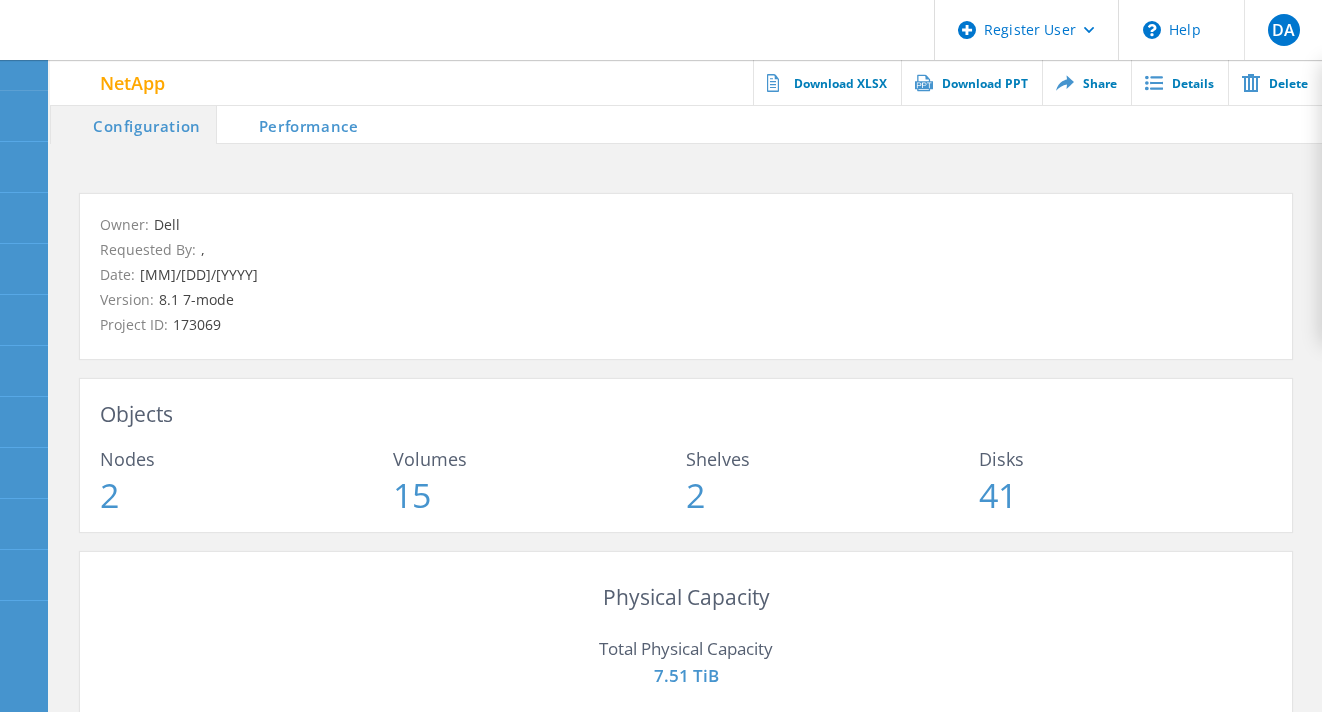 click on "Owner:  Dell" 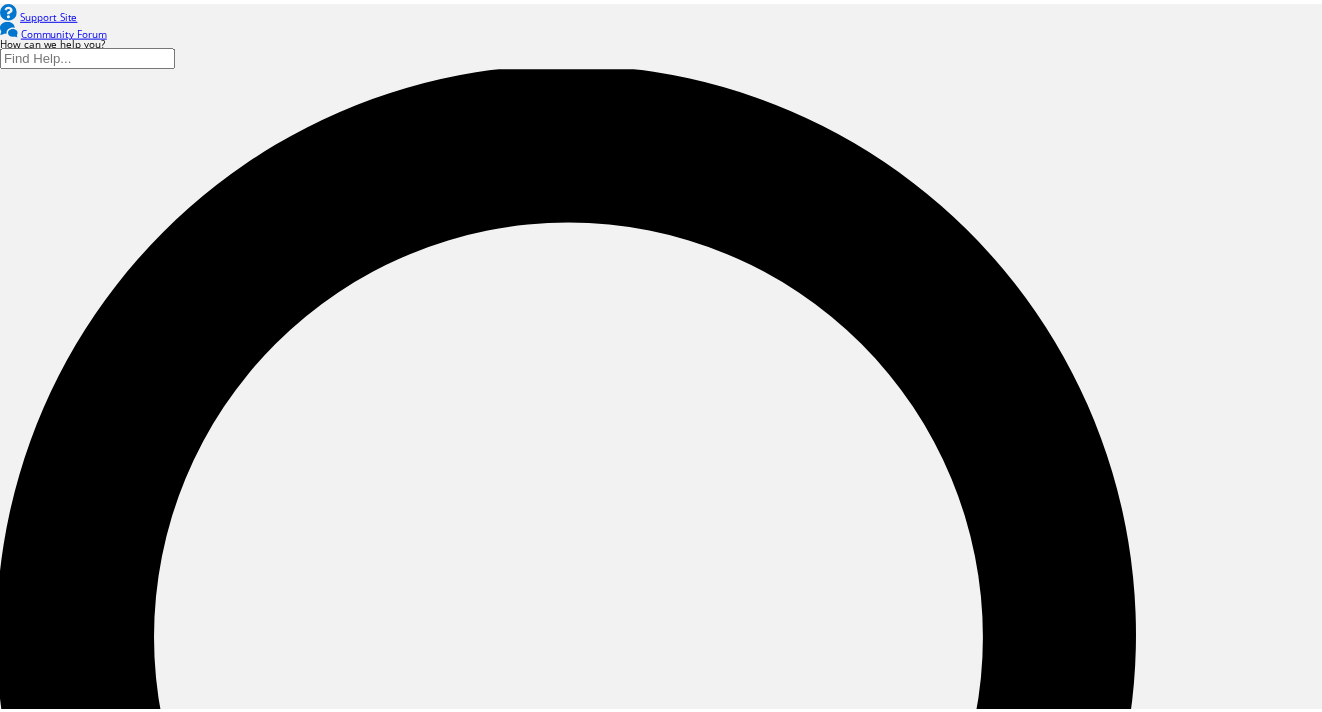 scroll, scrollTop: 0, scrollLeft: 0, axis: both 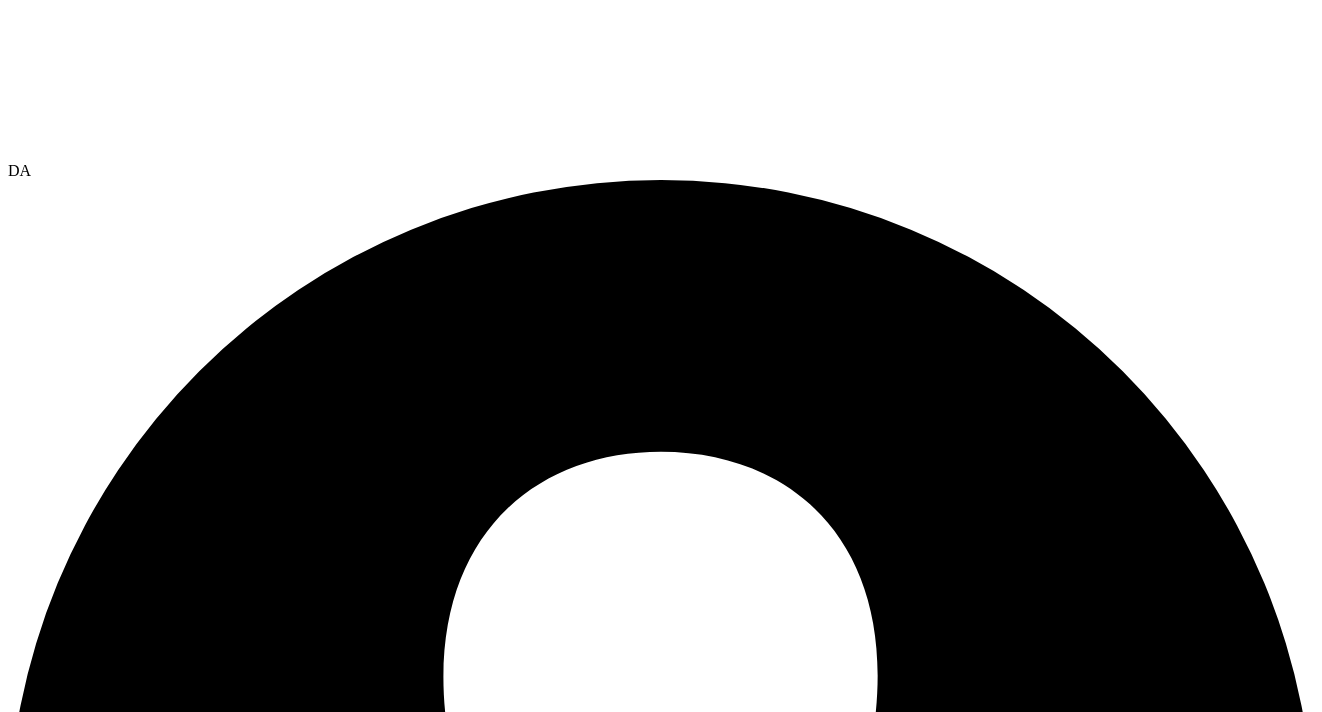 click on "Project Details" at bounding box center [661, 8245] 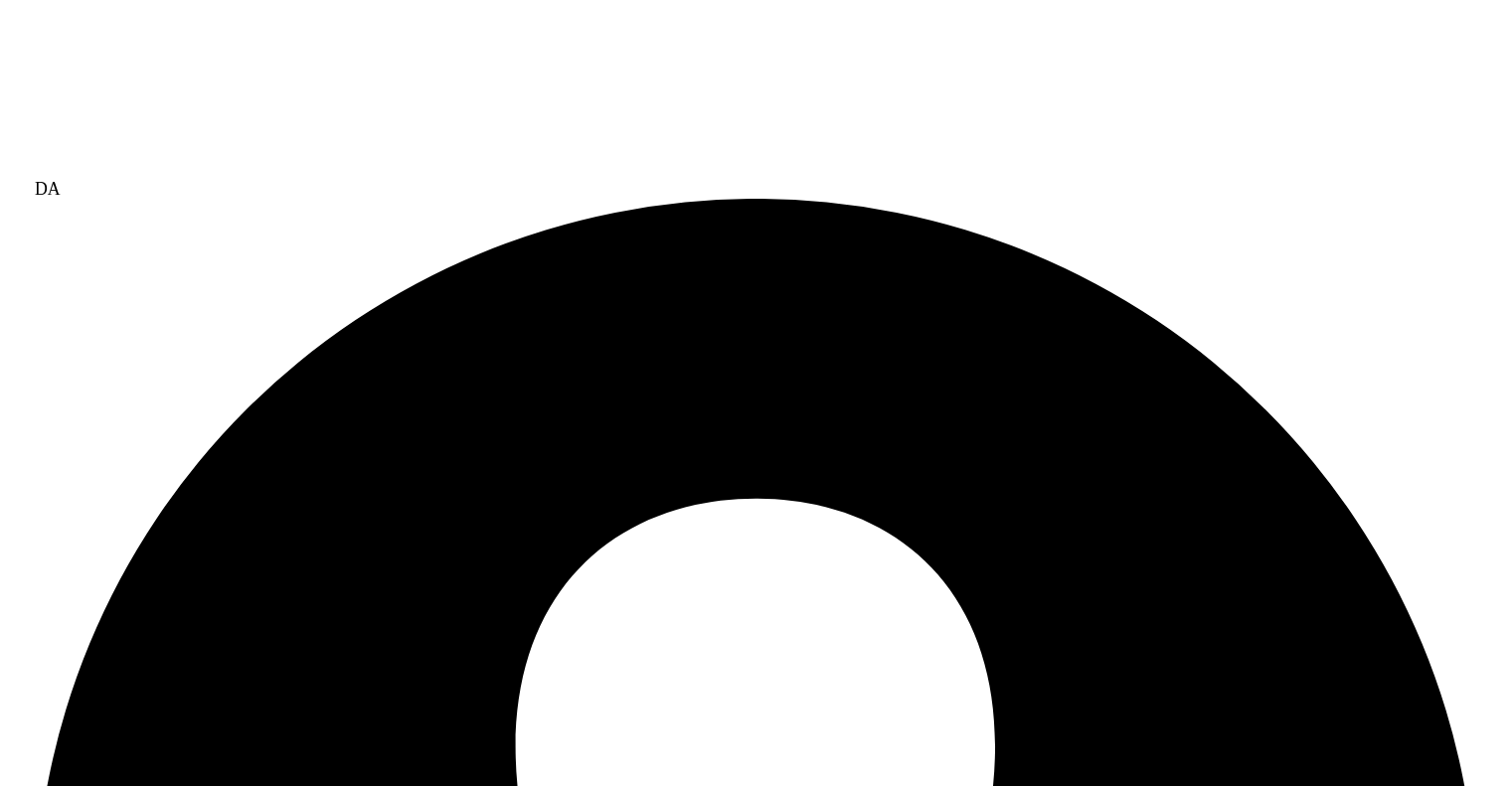 scroll, scrollTop: 0, scrollLeft: 0, axis: both 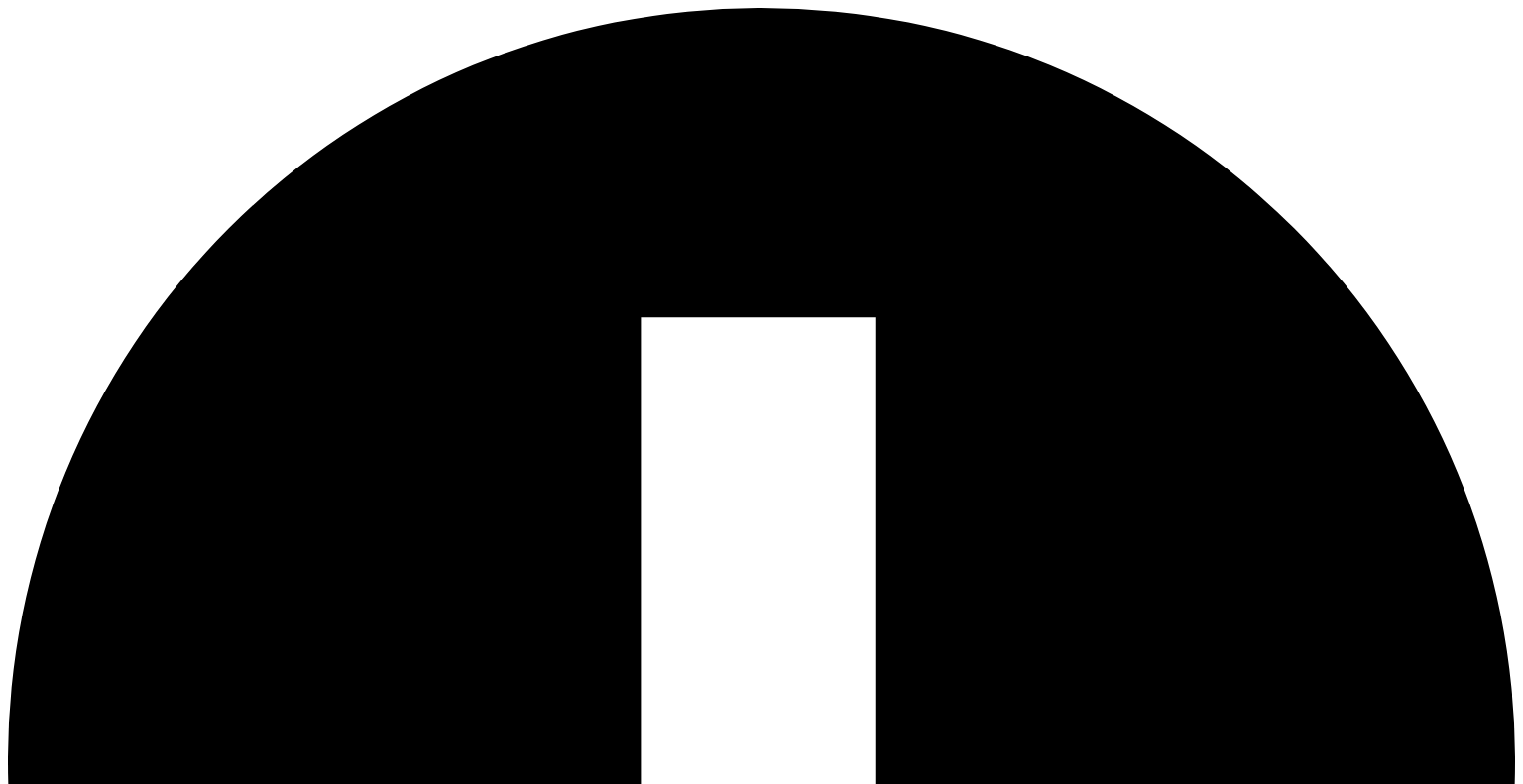 click at bounding box center (95, 1586) 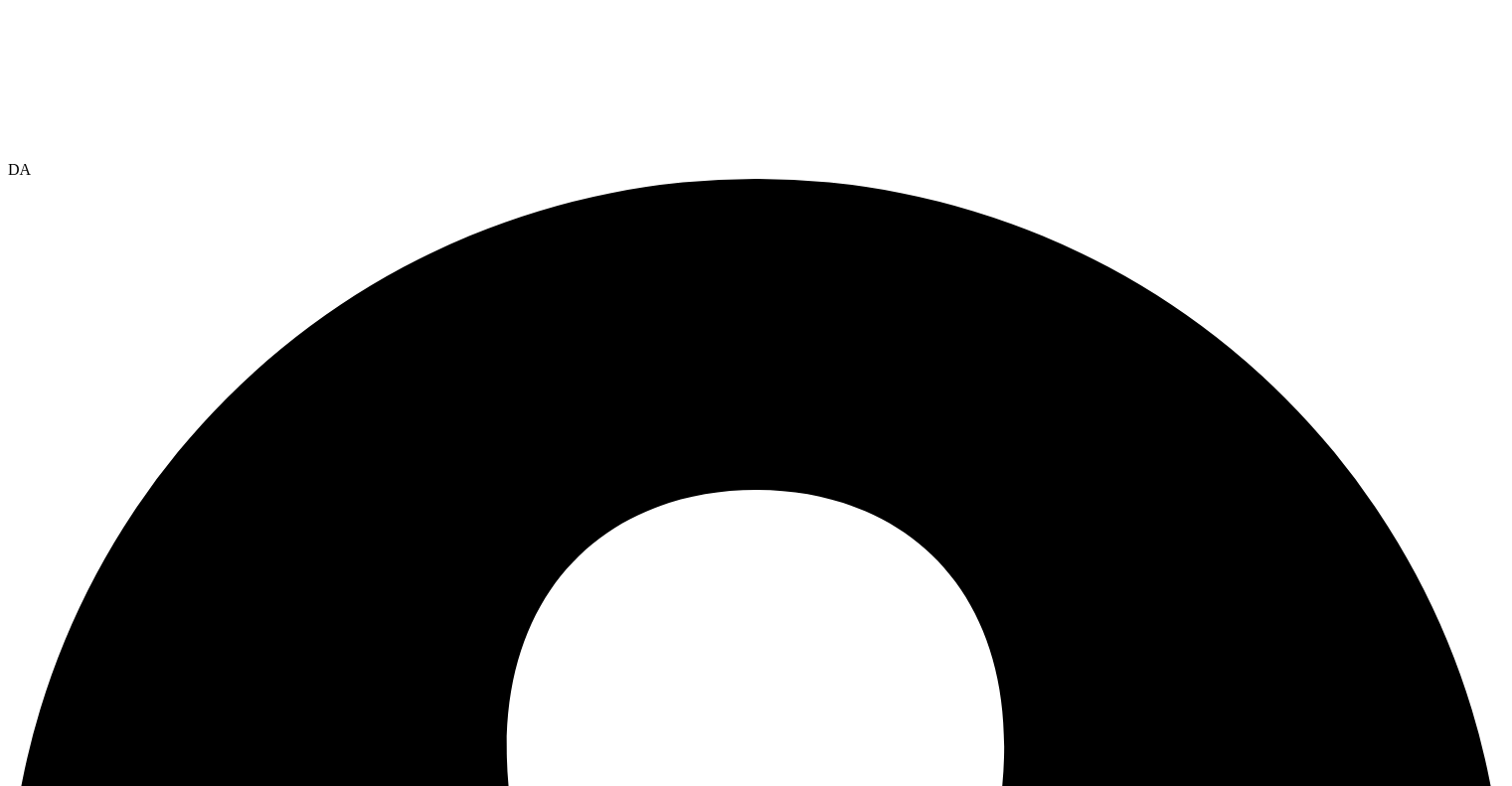 scroll, scrollTop: 0, scrollLeft: 0, axis: both 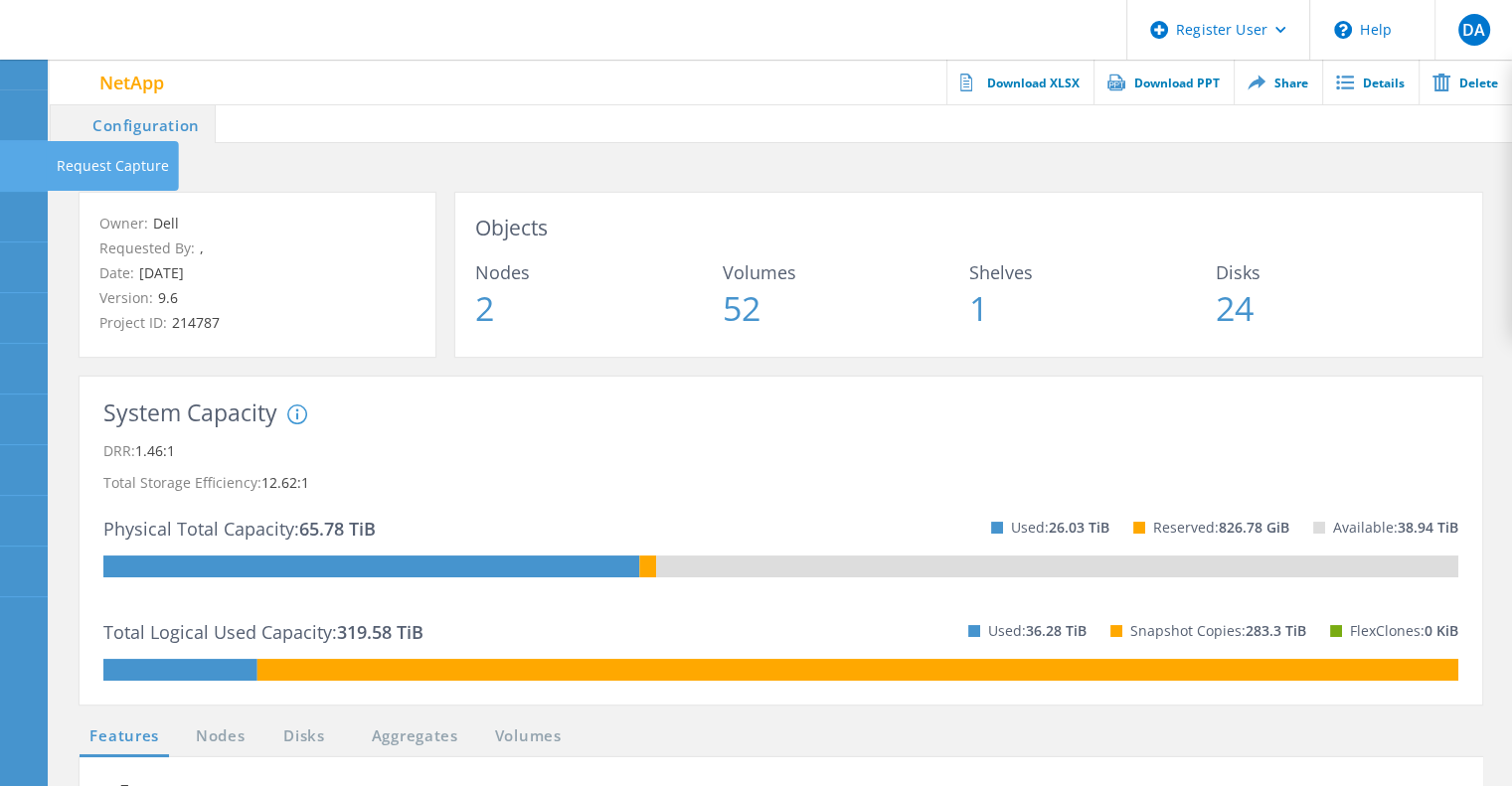 click 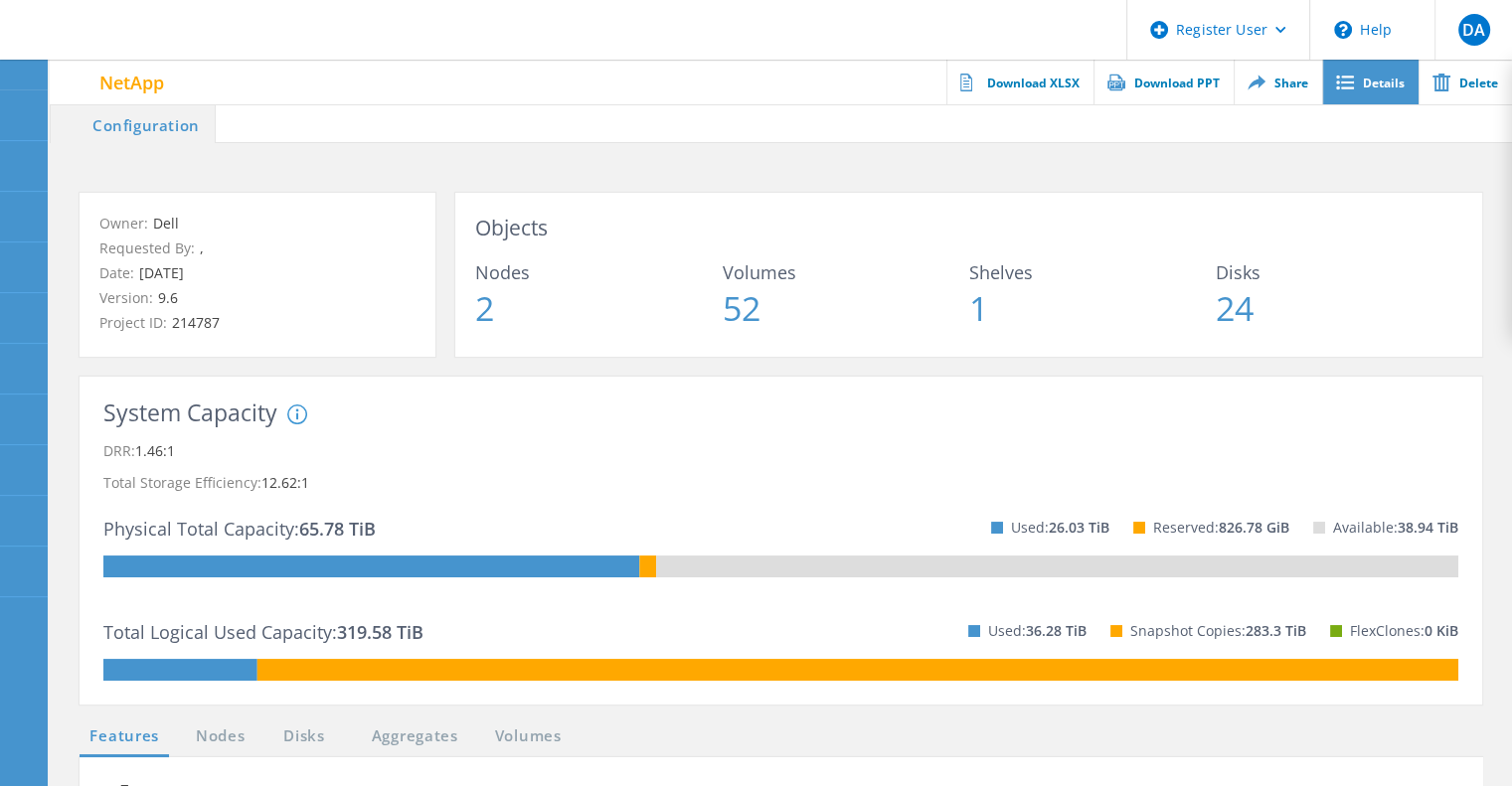 click on "Details" 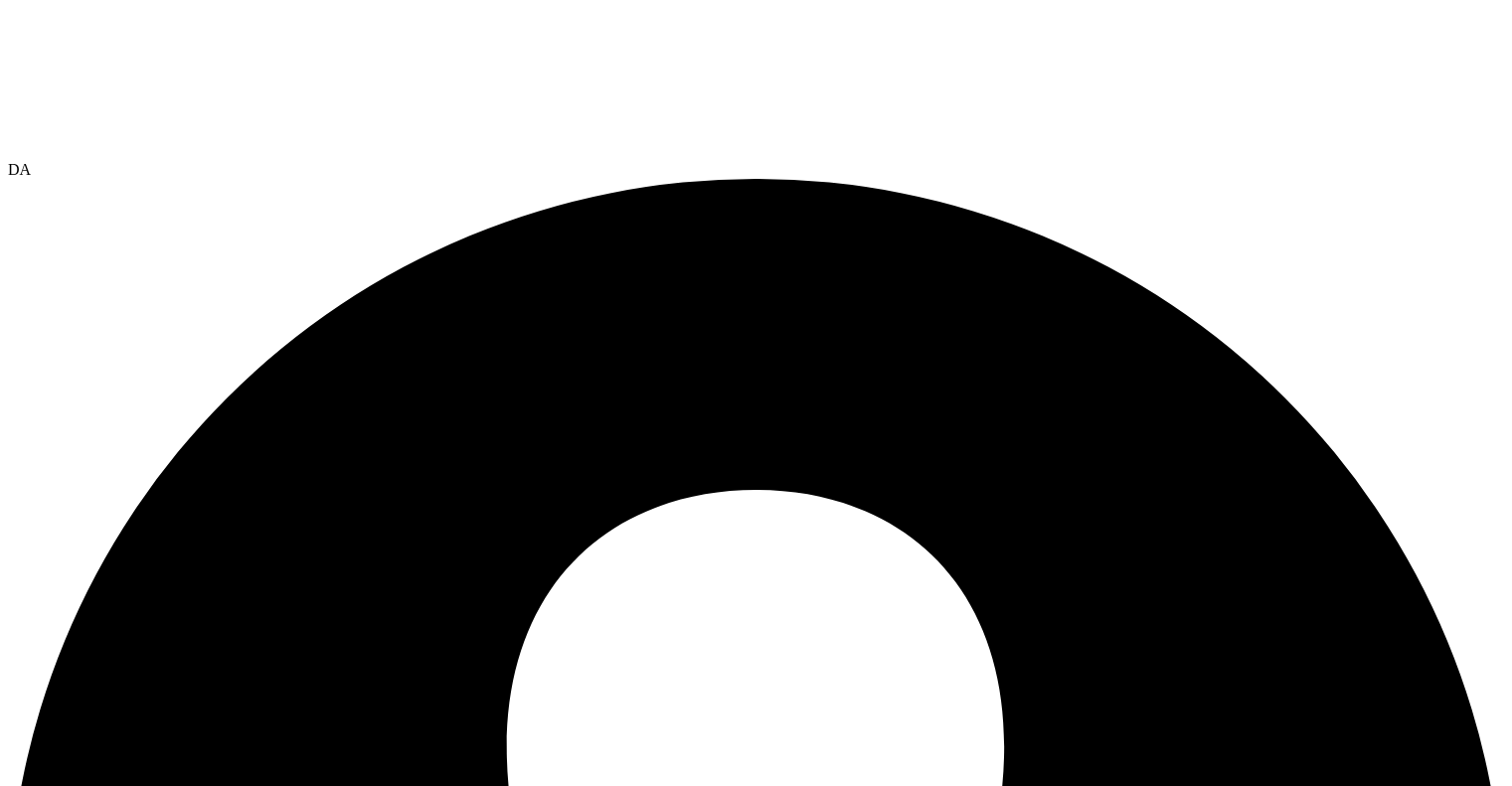 scroll, scrollTop: 0, scrollLeft: 0, axis: both 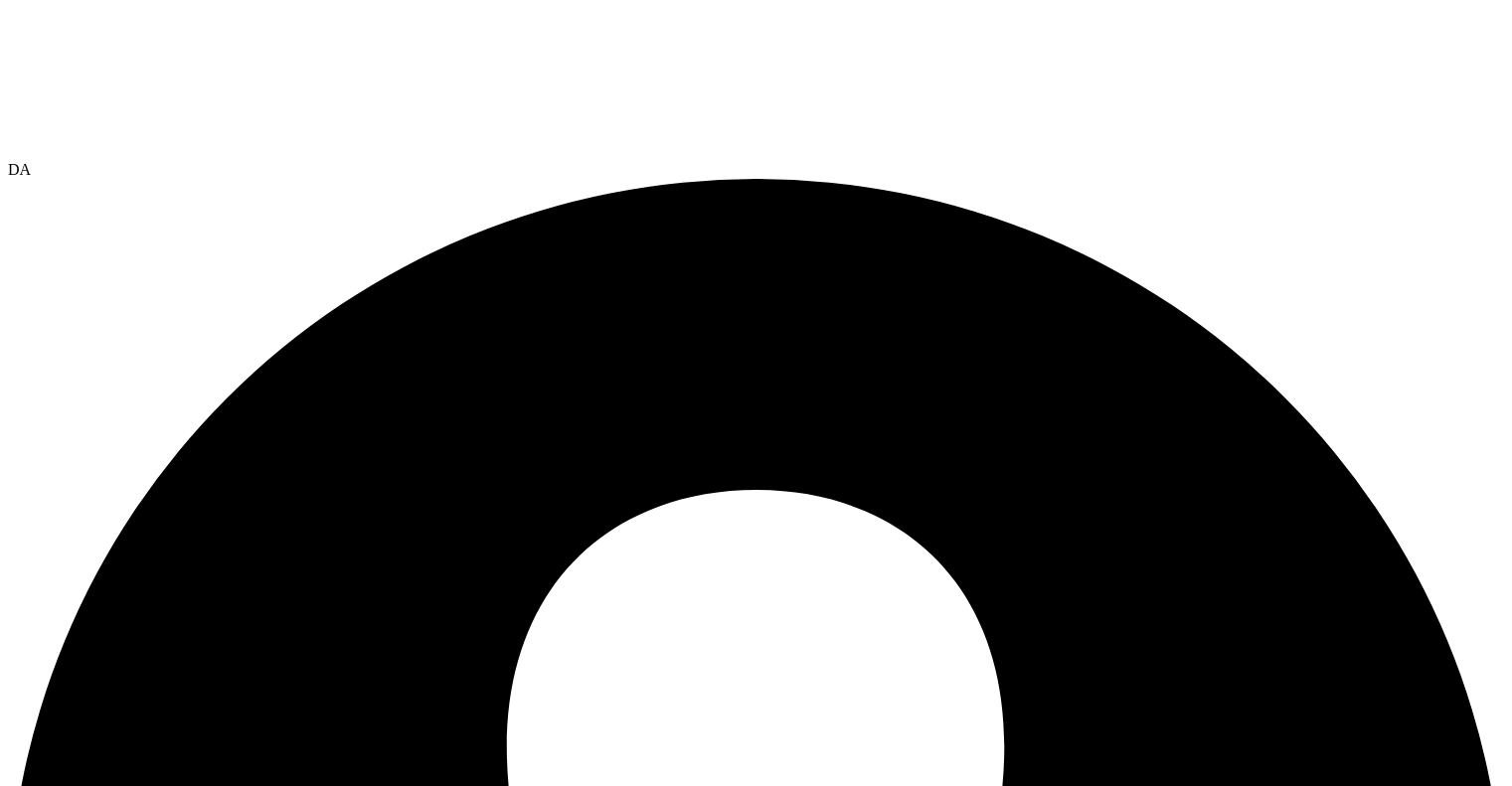 click on "Retry" at bounding box center [164, 11252] 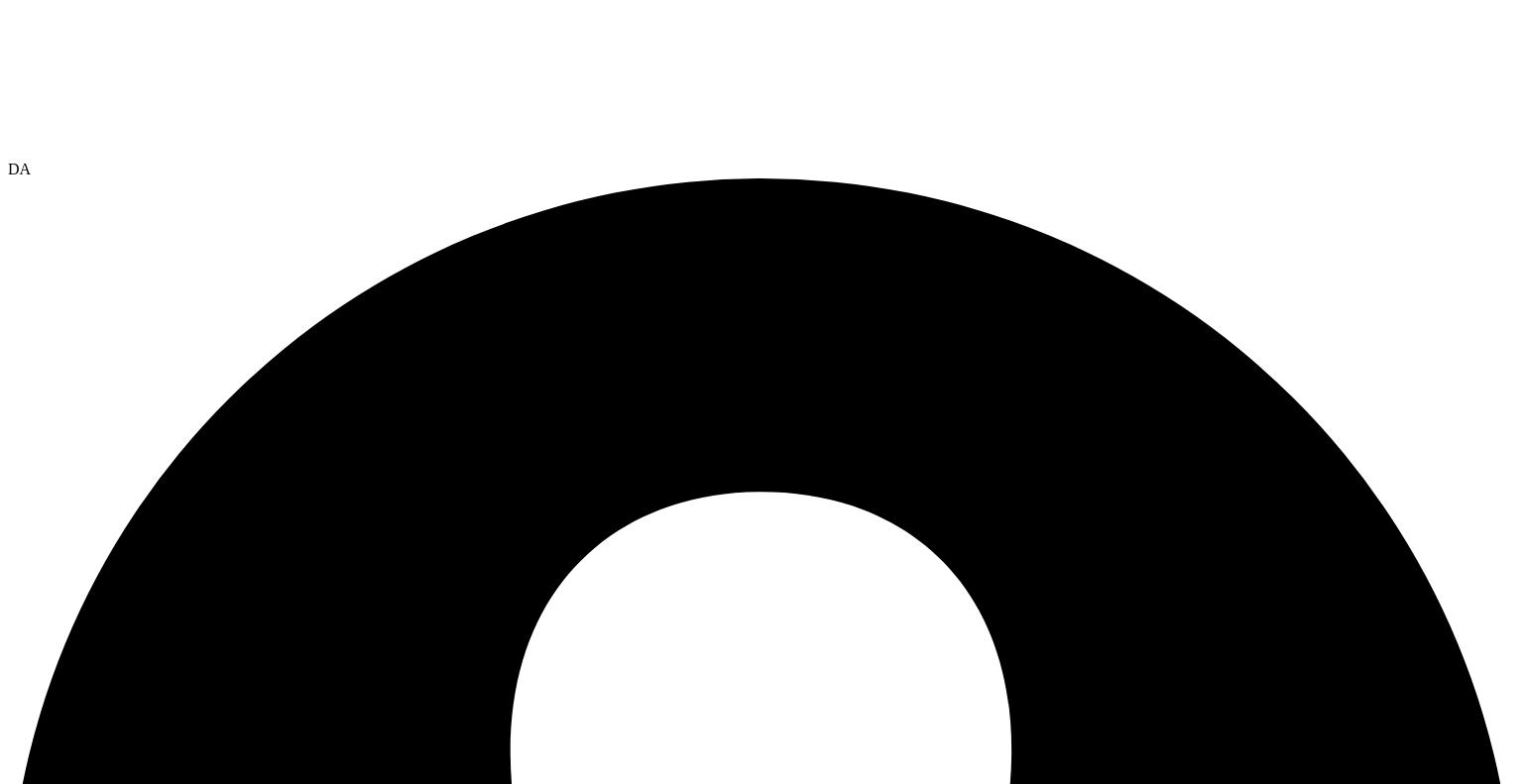click on "Ok" at bounding box center (667, 11778) 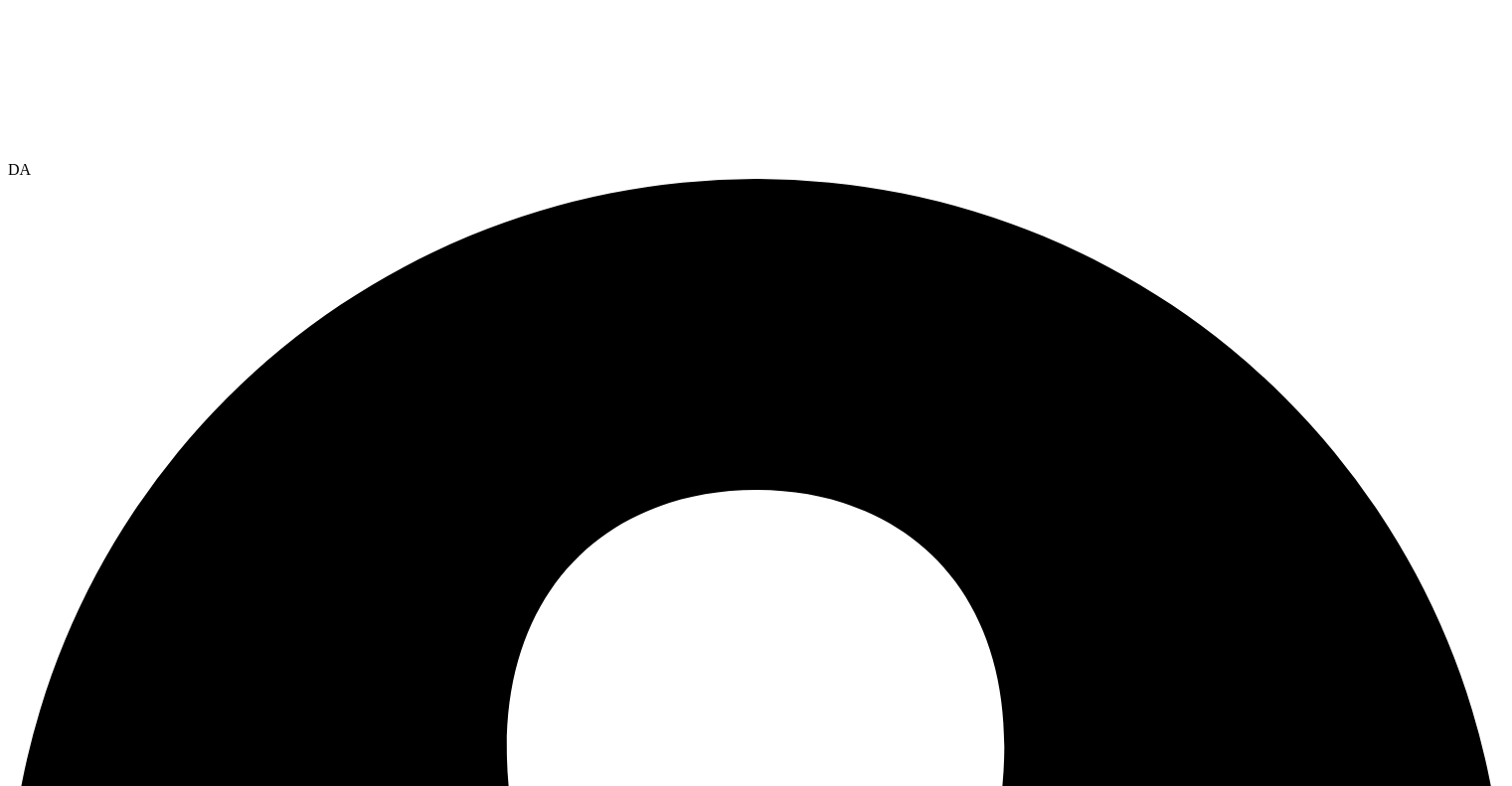 click on "Retry" at bounding box center [164, 11252] 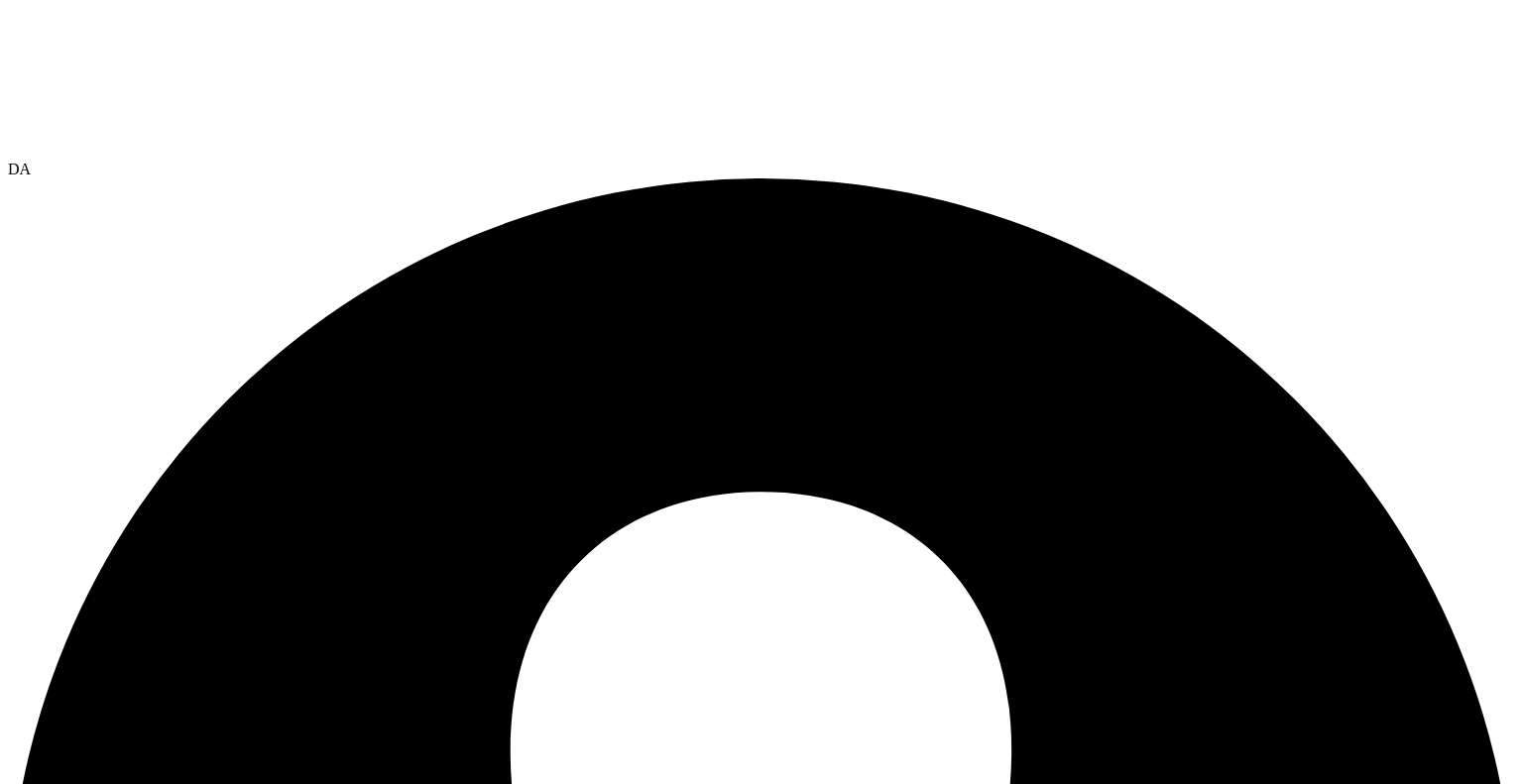 click on "Ok" at bounding box center (667, 11778) 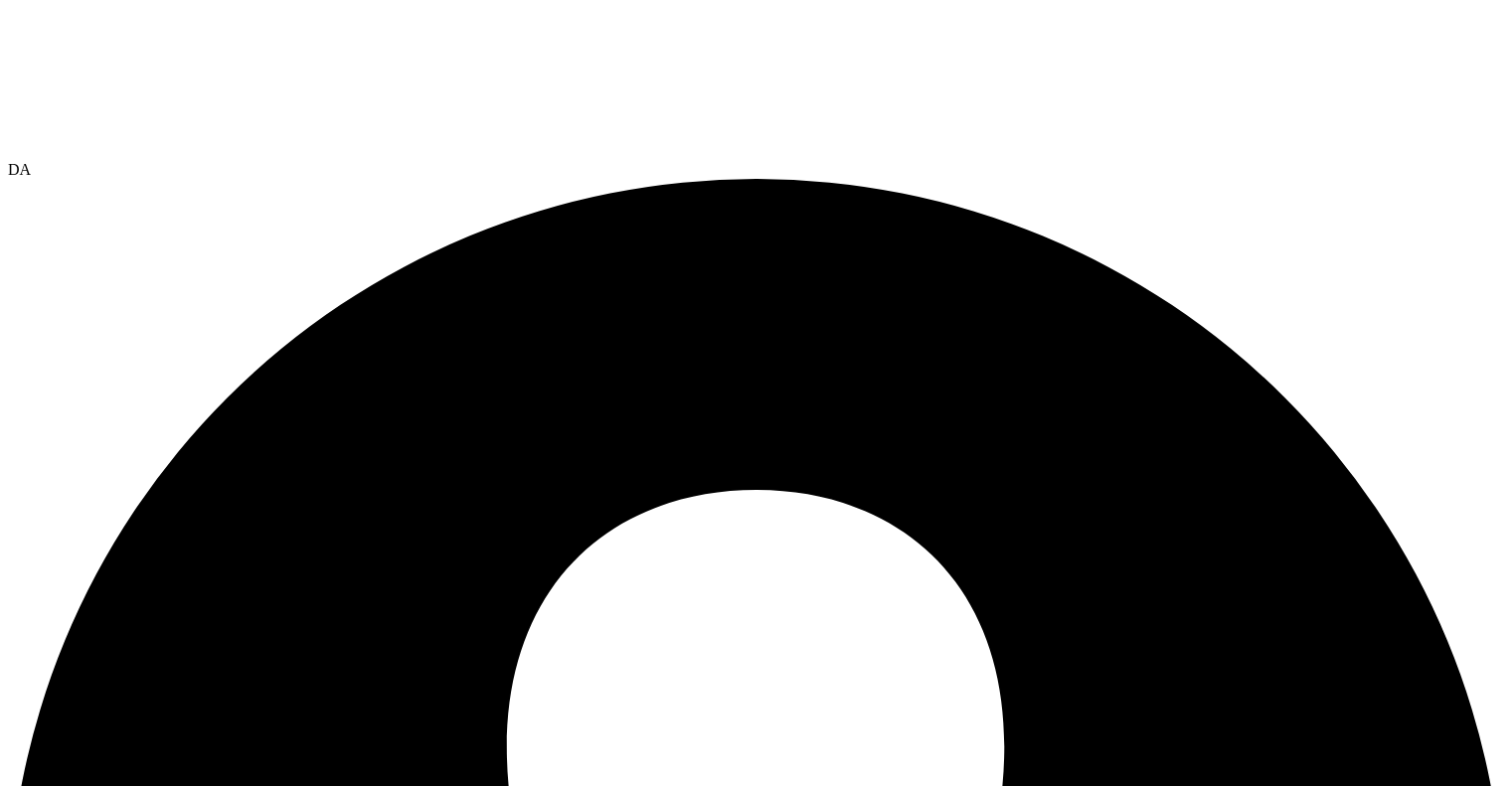 click on "Retry" at bounding box center [164, 11252] 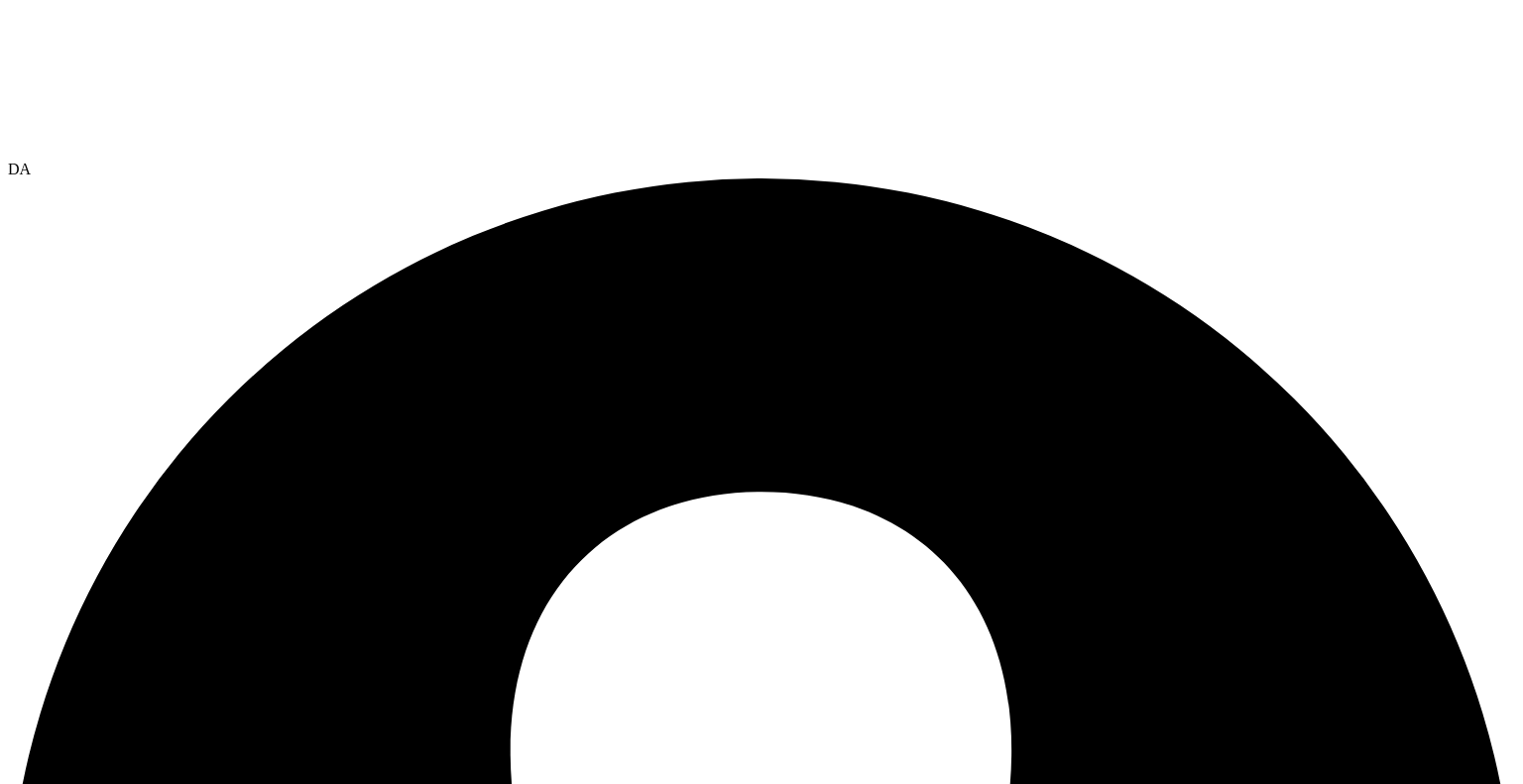click on "Ok" at bounding box center [667, 11778] 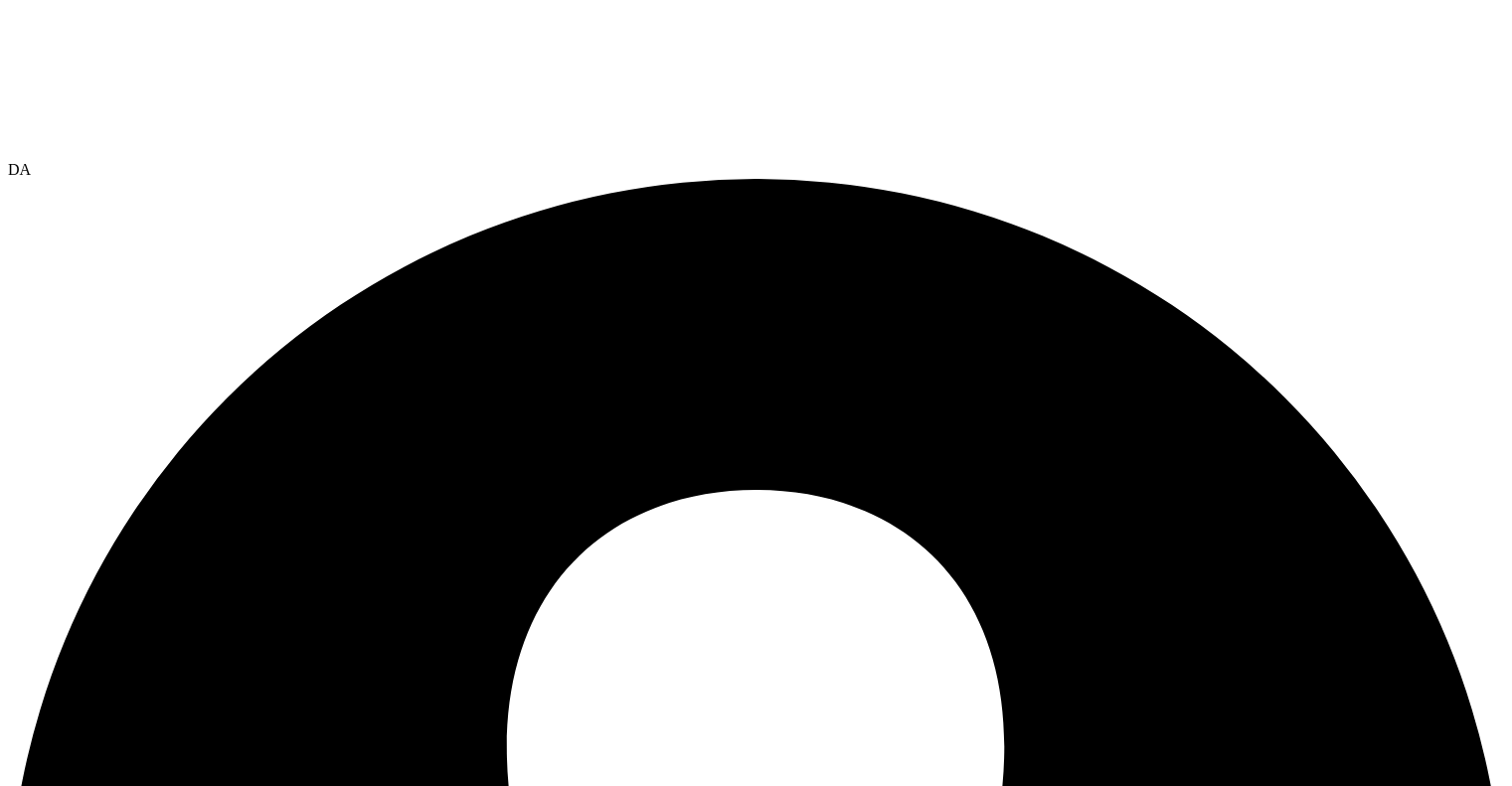 click on "NetApp
netapp_9.6_FEtoggleoff_BEoff
Prepared for
[FIRST] [LAST],    [EMAIL]
Account
Dell
Date Created
[DATE], [TIME] ([TIMEZONE])
Finished Processing
[DATE], [TIME] ([TIMEZONE])
Project ID
214787" at bounding box center [756, 10115] 